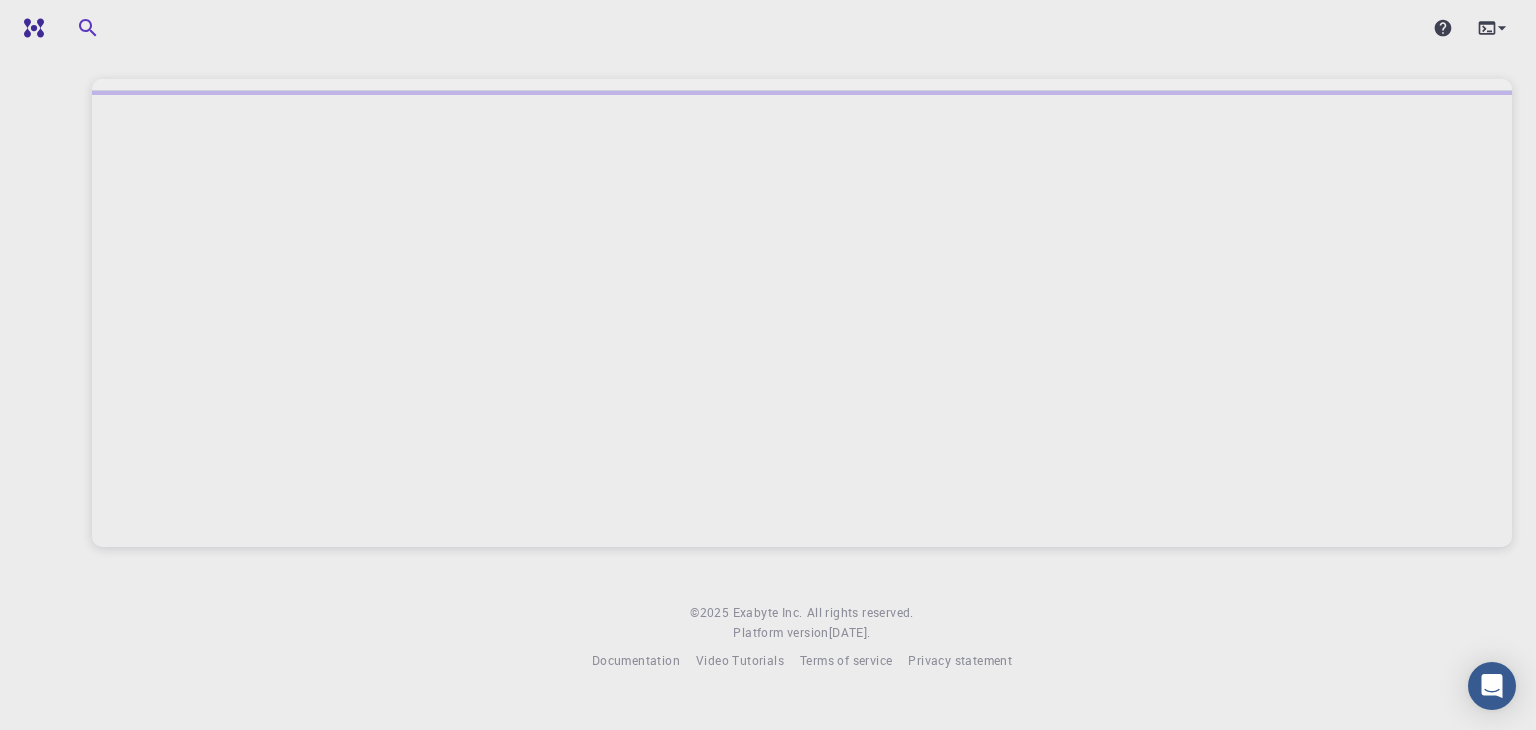 scroll, scrollTop: 0, scrollLeft: 0, axis: both 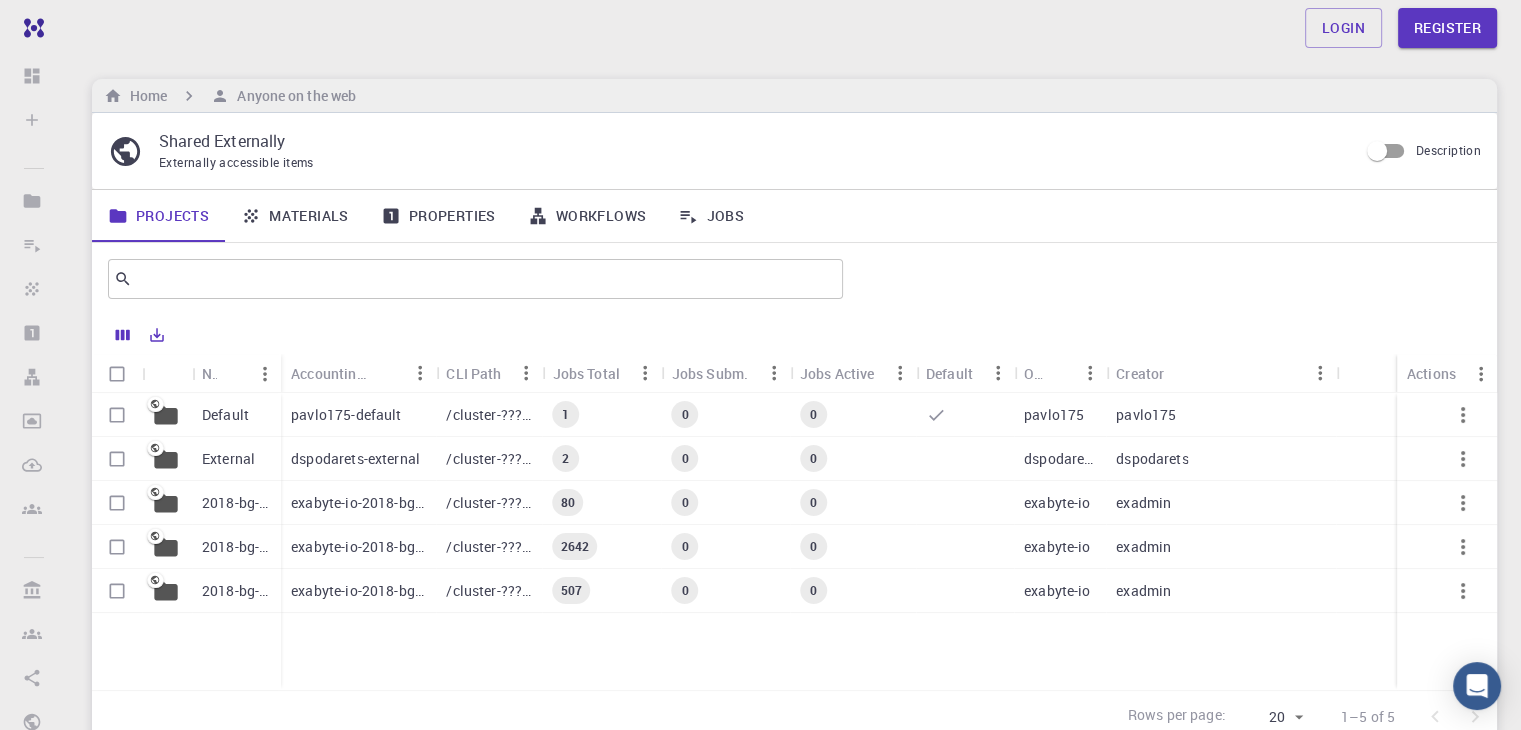 click on "pavlo175-default" at bounding box center [358, 415] 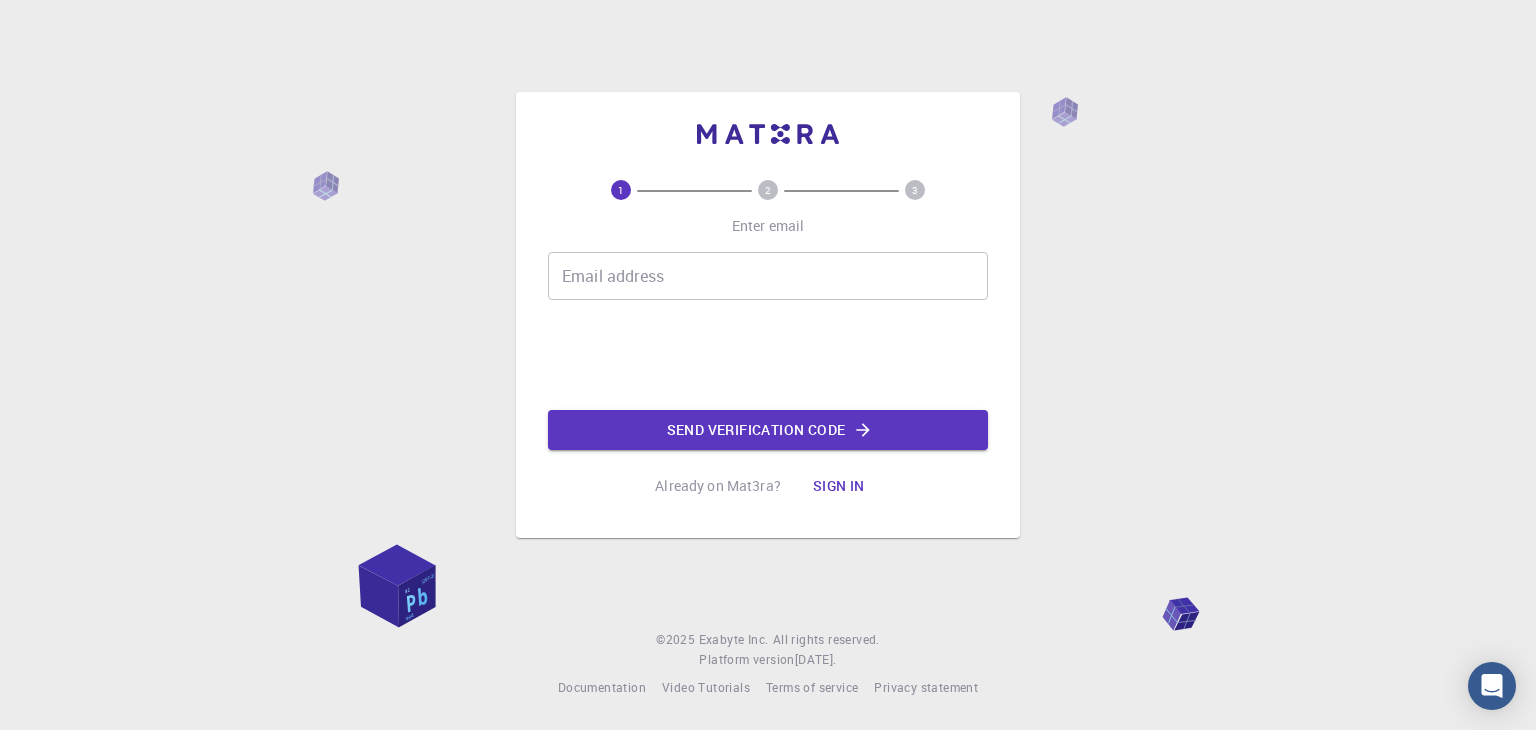 scroll, scrollTop: 0, scrollLeft: 0, axis: both 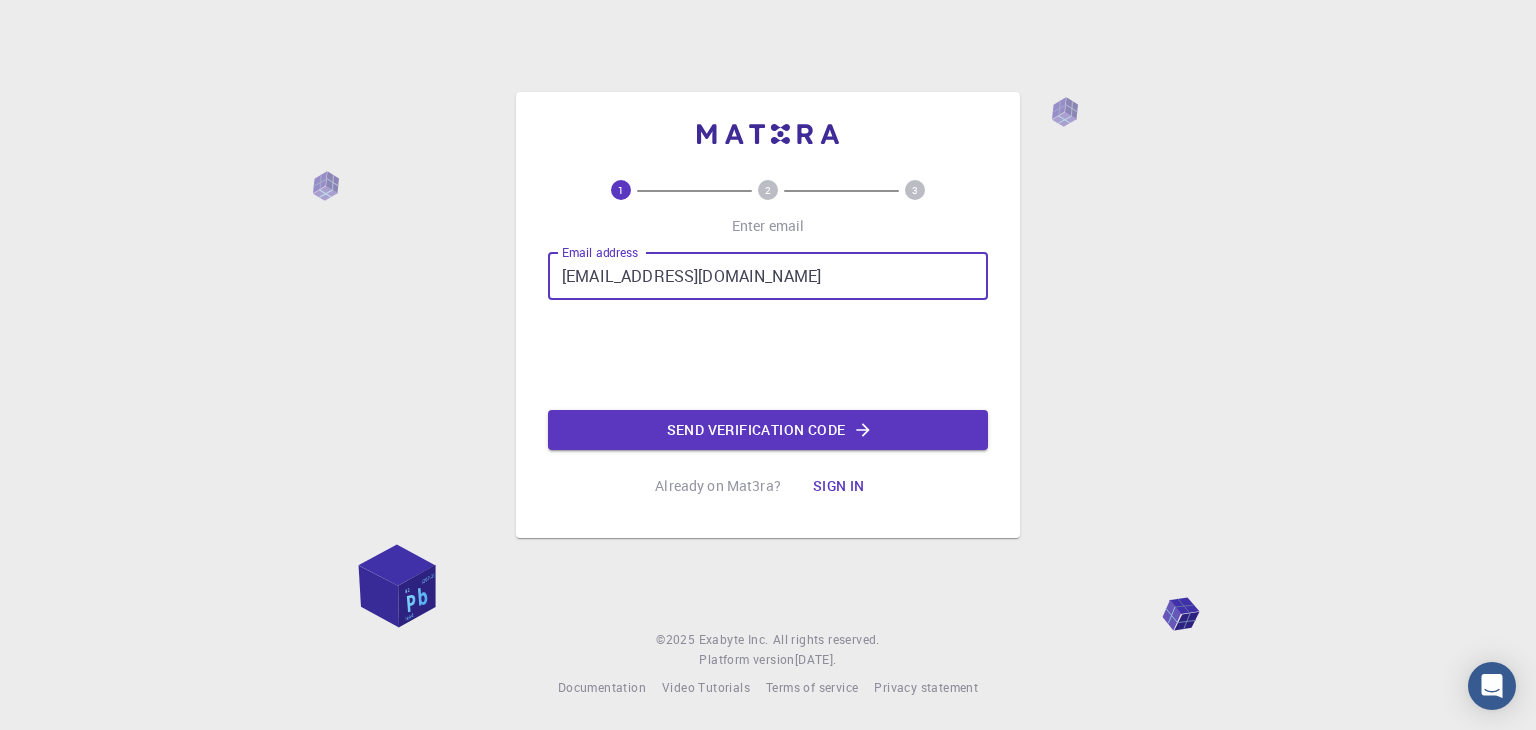 type on "curilovr66@gmail.com" 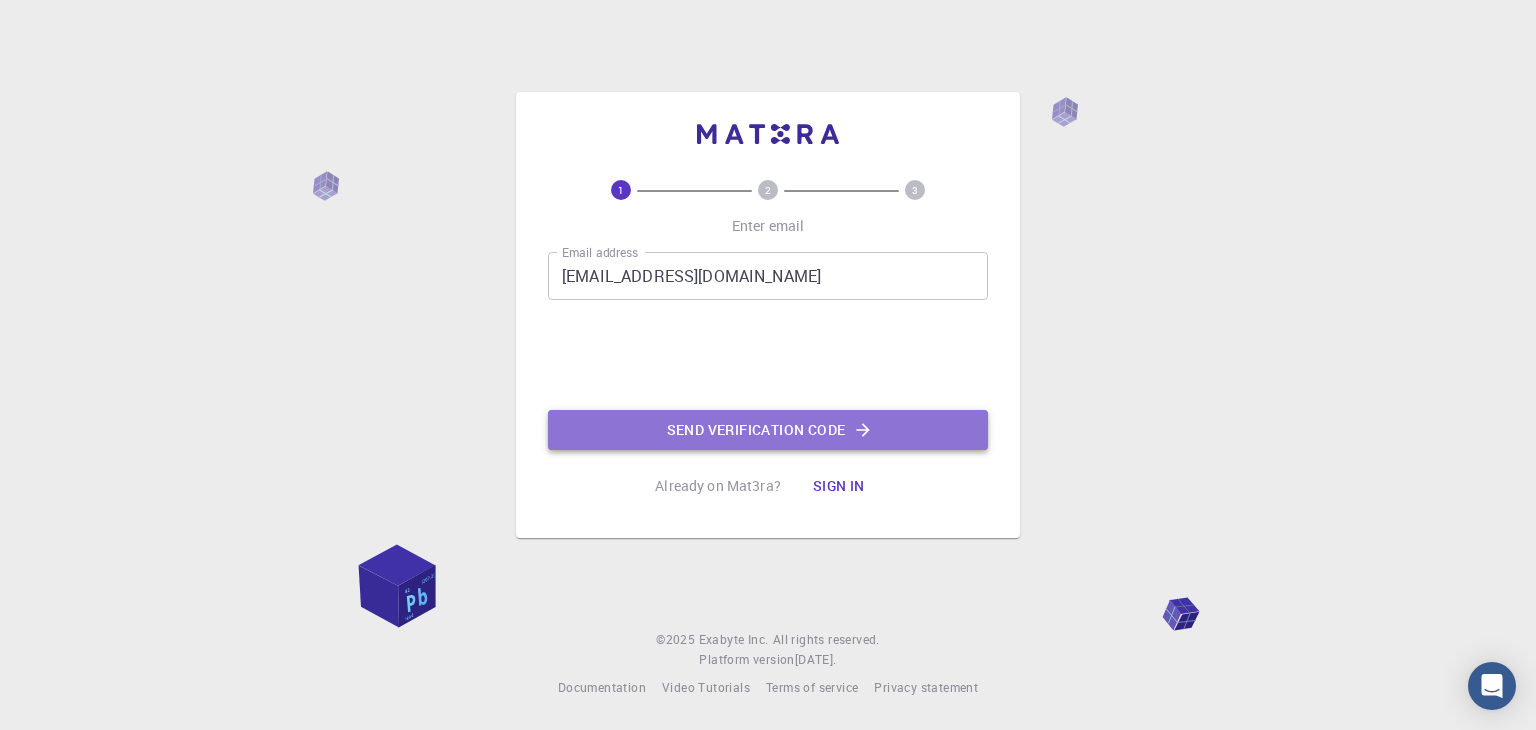 click on "Send verification code" 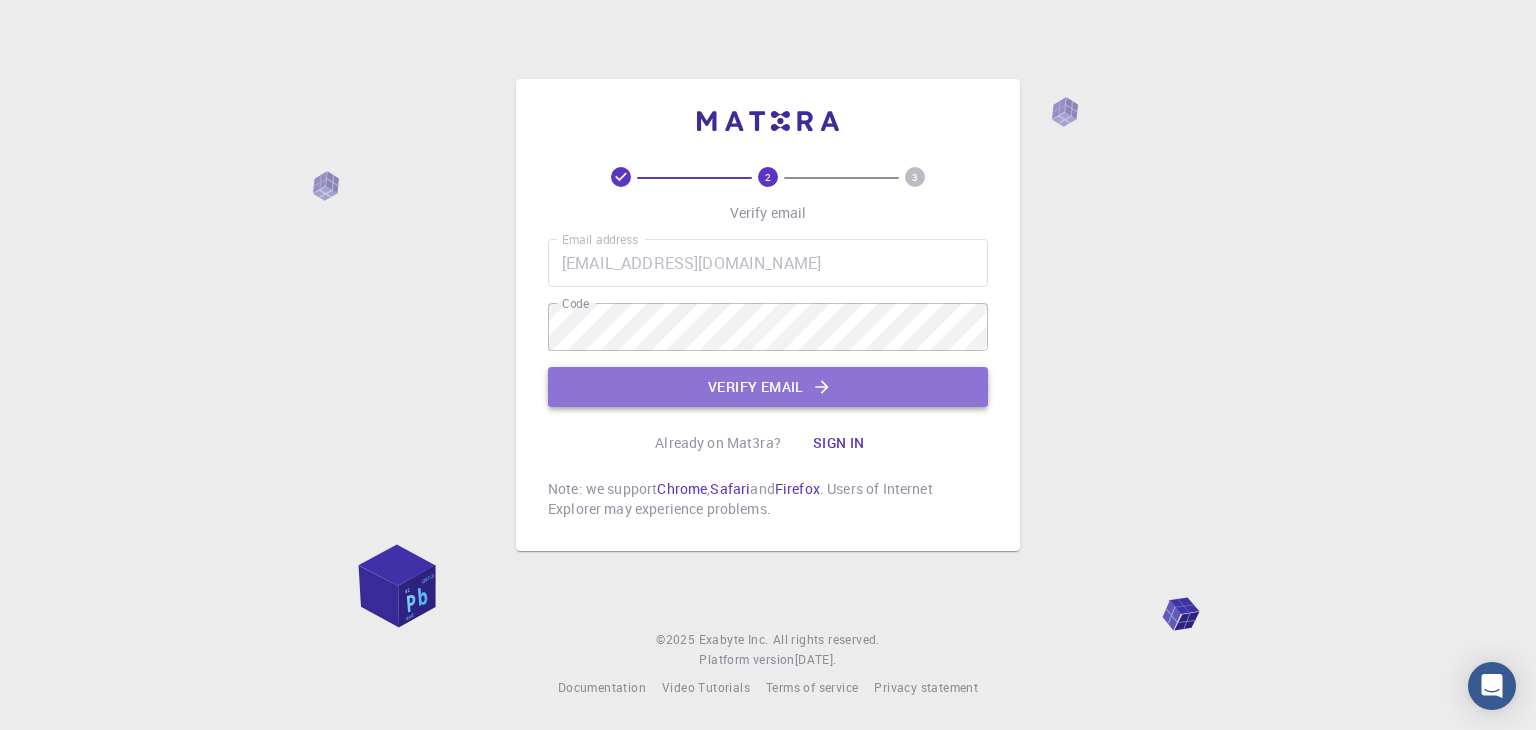 click on "Verify email" 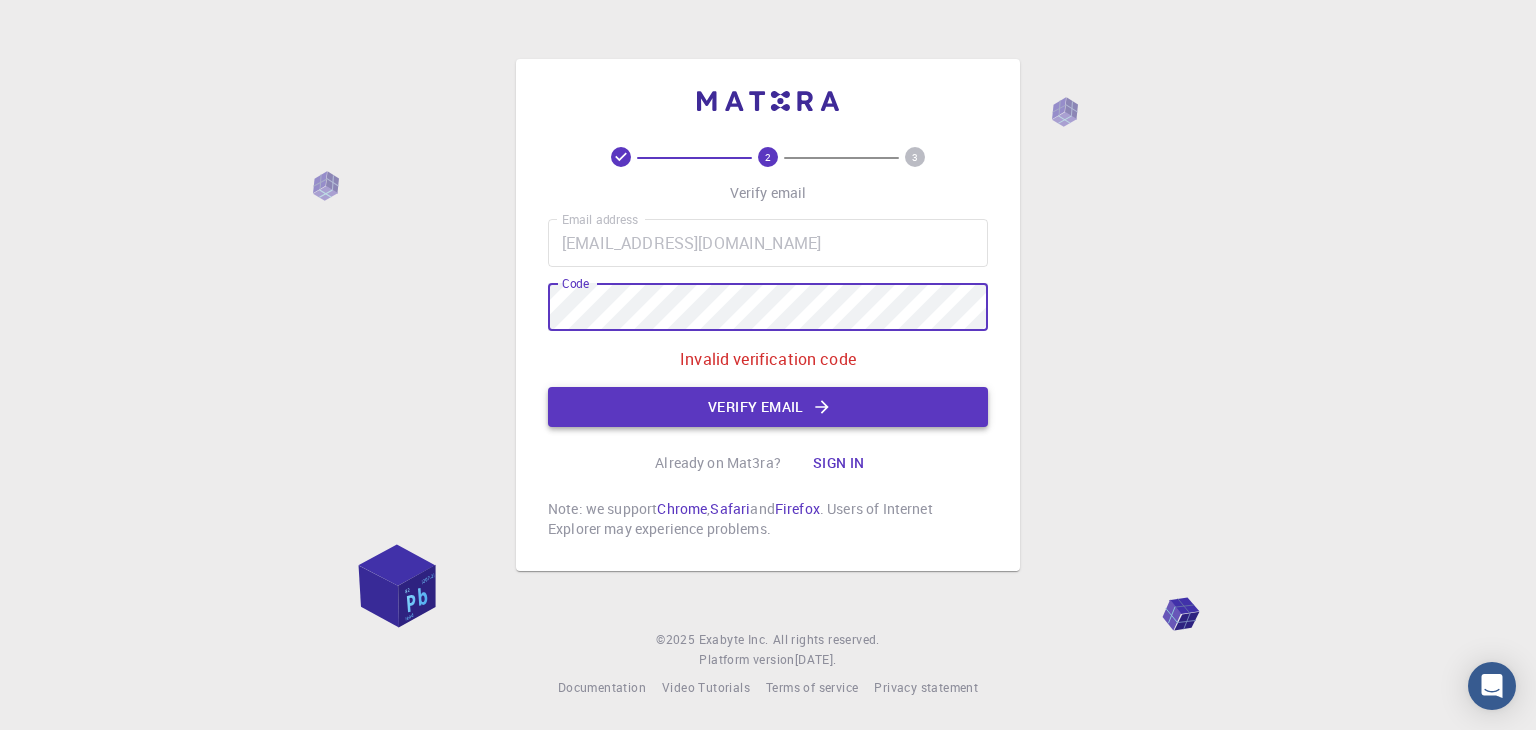 click on "Verify email" at bounding box center [768, 407] 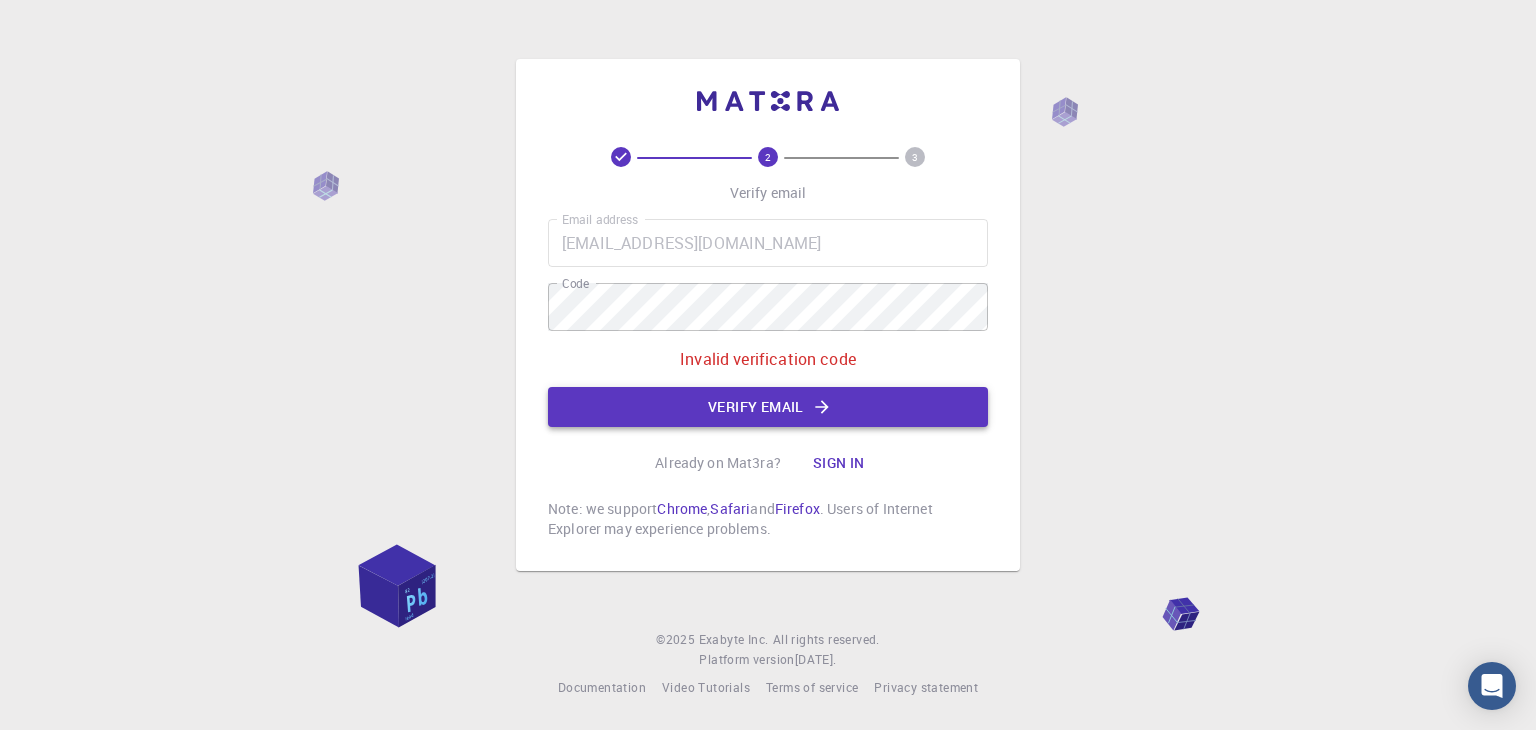 click 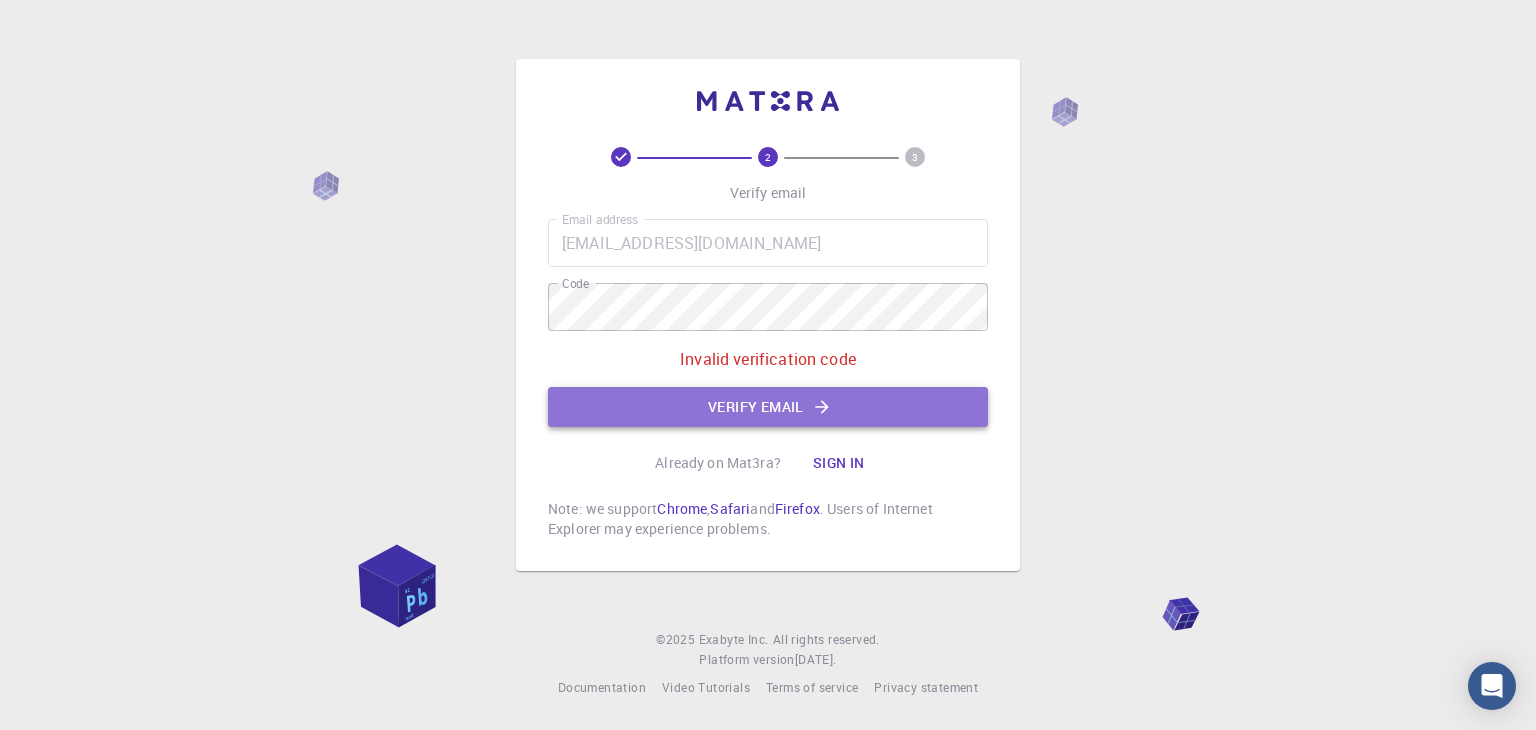 click on "Verify email" at bounding box center (768, 407) 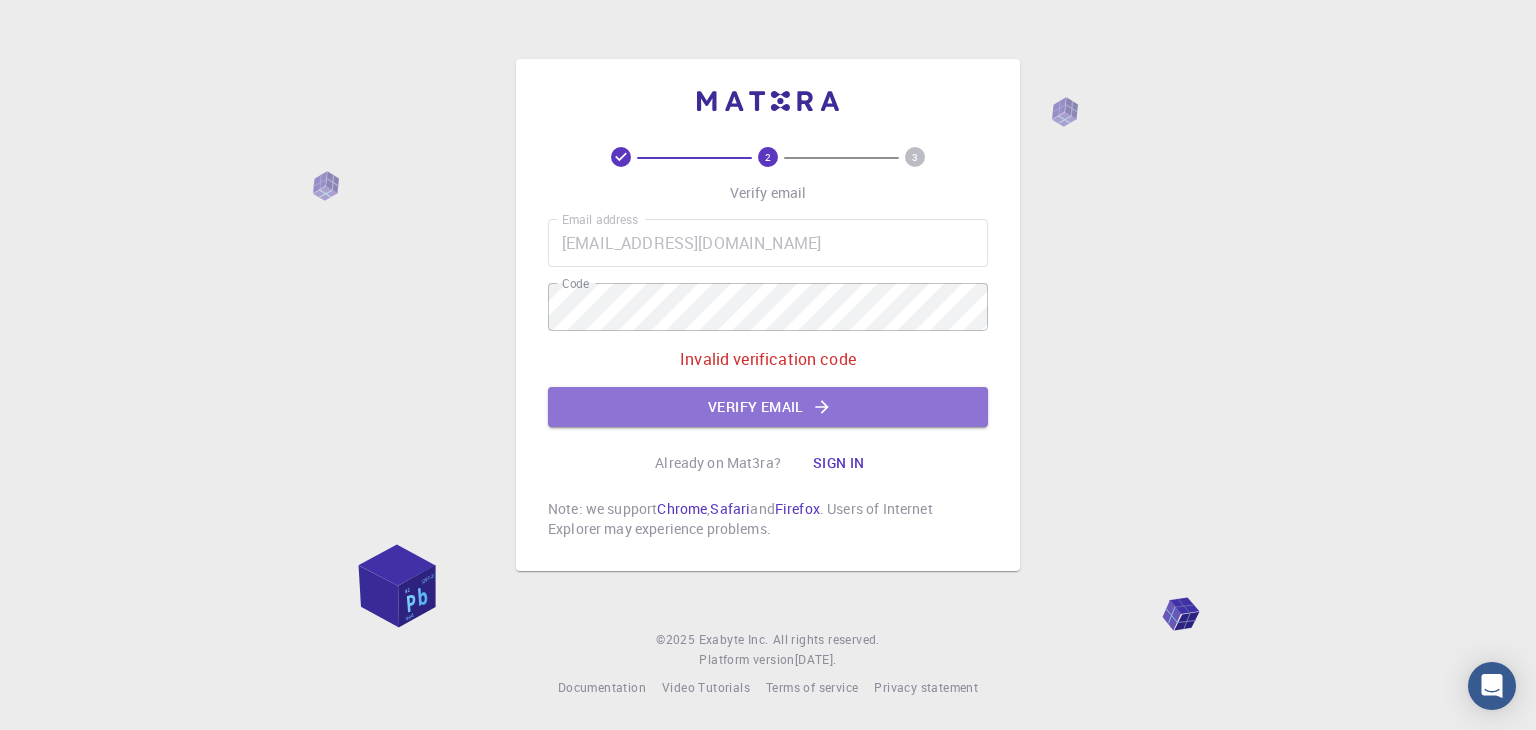 click on "Verify email" at bounding box center (768, 407) 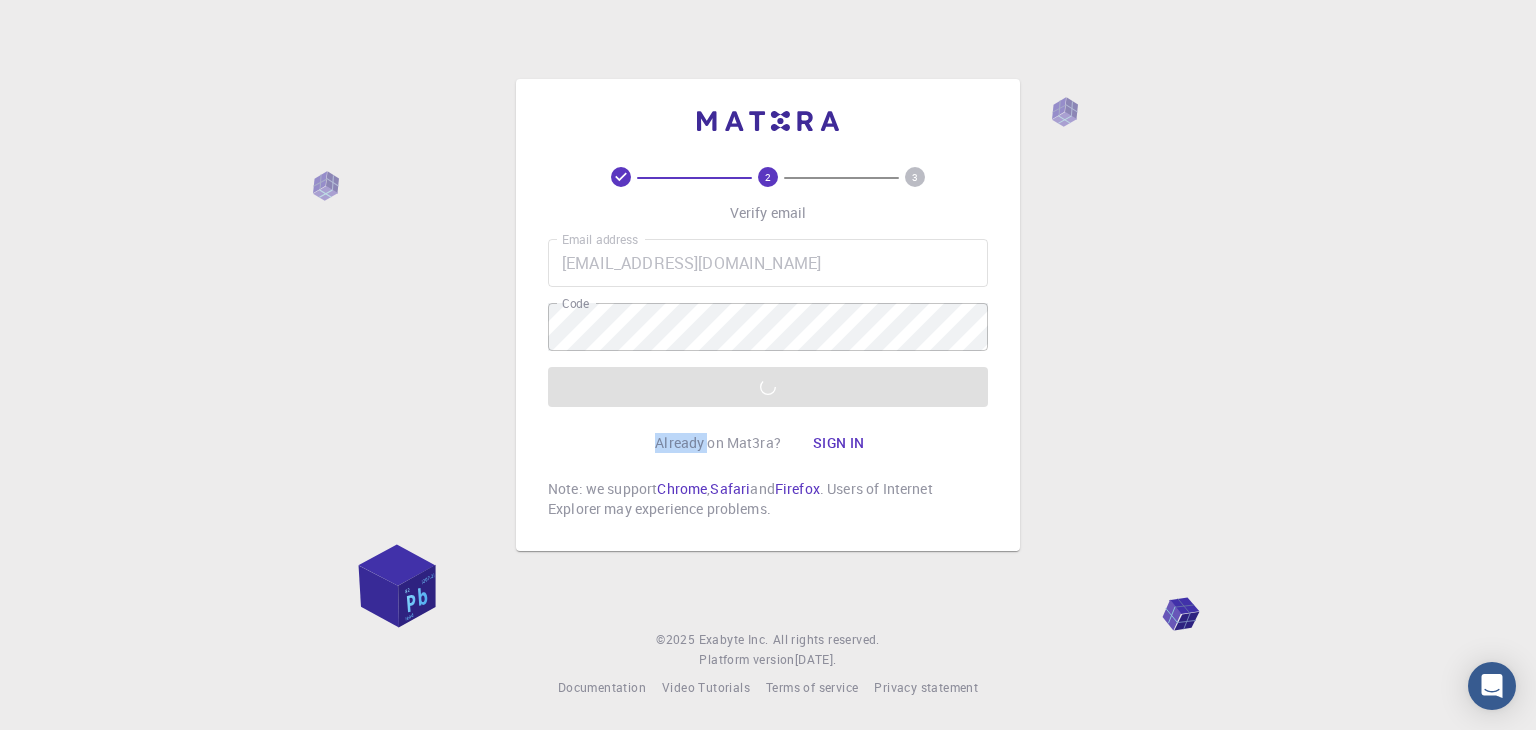 click on "2 3 Verify email Email address curilovr66@gmail.com Email address Code Code Verify email Already on Mat3ra? Sign in Note: we support  Chrome ,  Safari  and  Firefox . Users of Internet Explorer may experience problems." at bounding box center (768, 343) 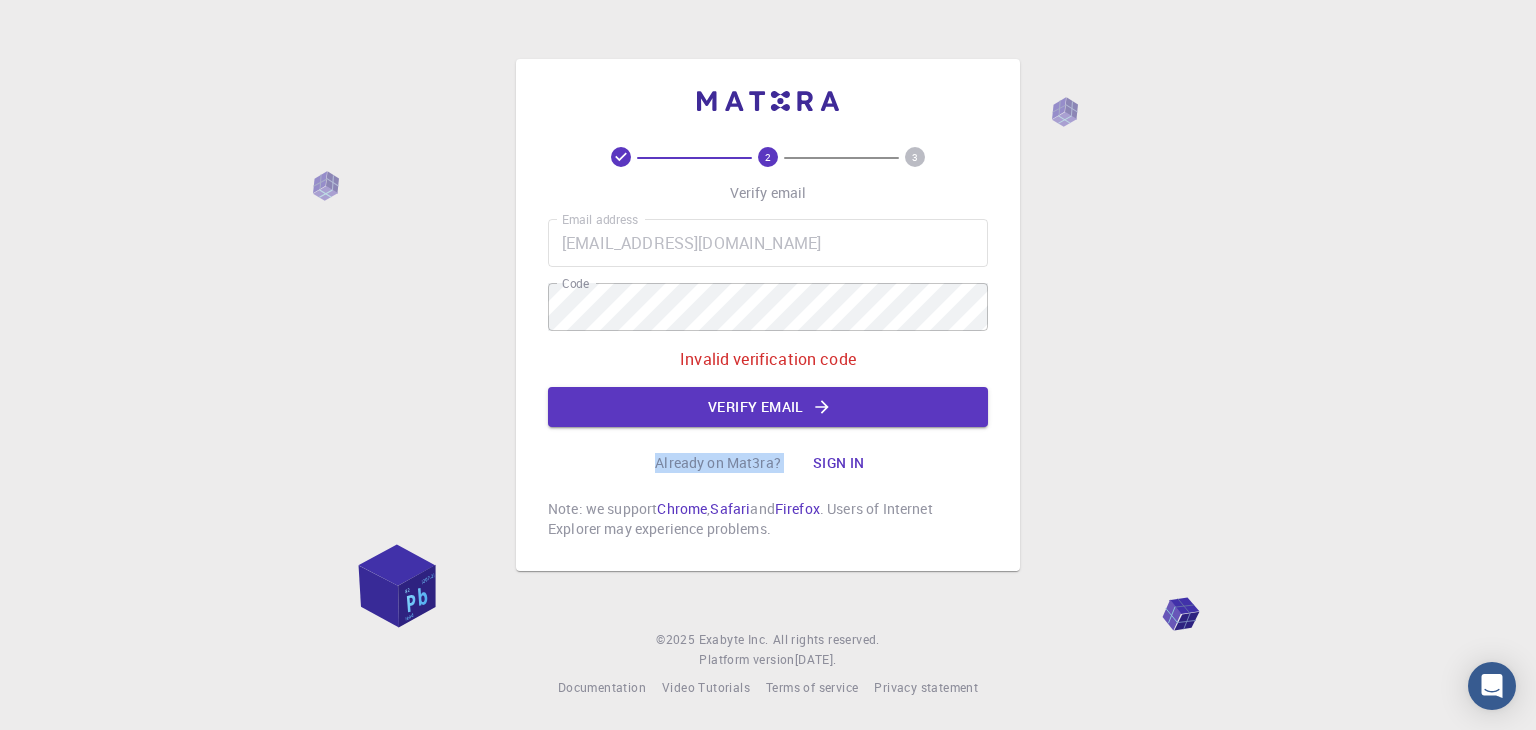 click on "2 3 Verify email Email address curilovr66@gmail.com Email address Code Code Invalid verification code Verify email Already on Mat3ra? Sign in Note: we support  Chrome ,  Safari  and  Firefox . Users of Internet Explorer may experience problems." at bounding box center [768, 343] 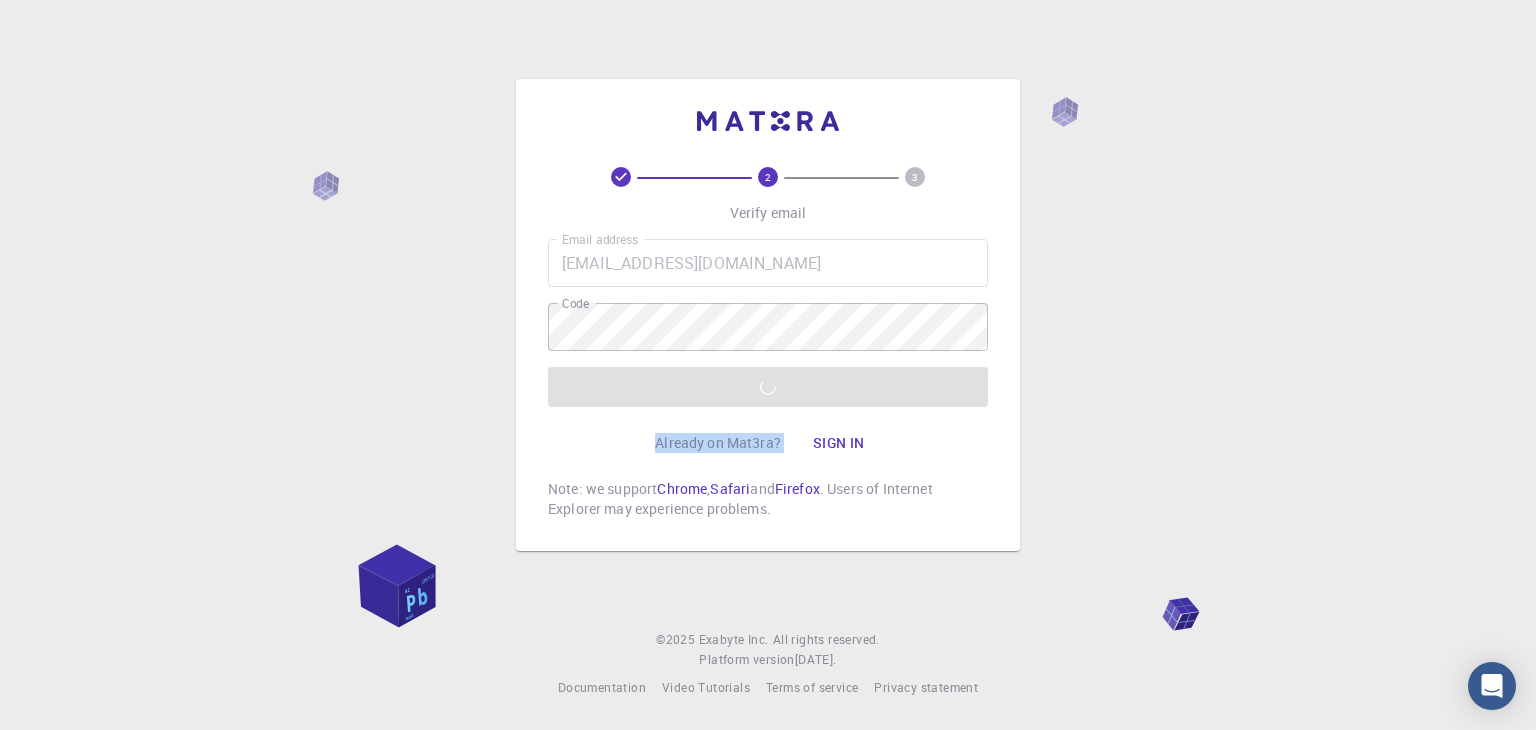 click on "2 3 Verify email Email address curilovr66@gmail.com Email address Code Code Verify email Already on Mat3ra? Sign in Note: we support  Chrome ,  Safari  and  Firefox . Users of Internet Explorer may experience problems." at bounding box center [768, 343] 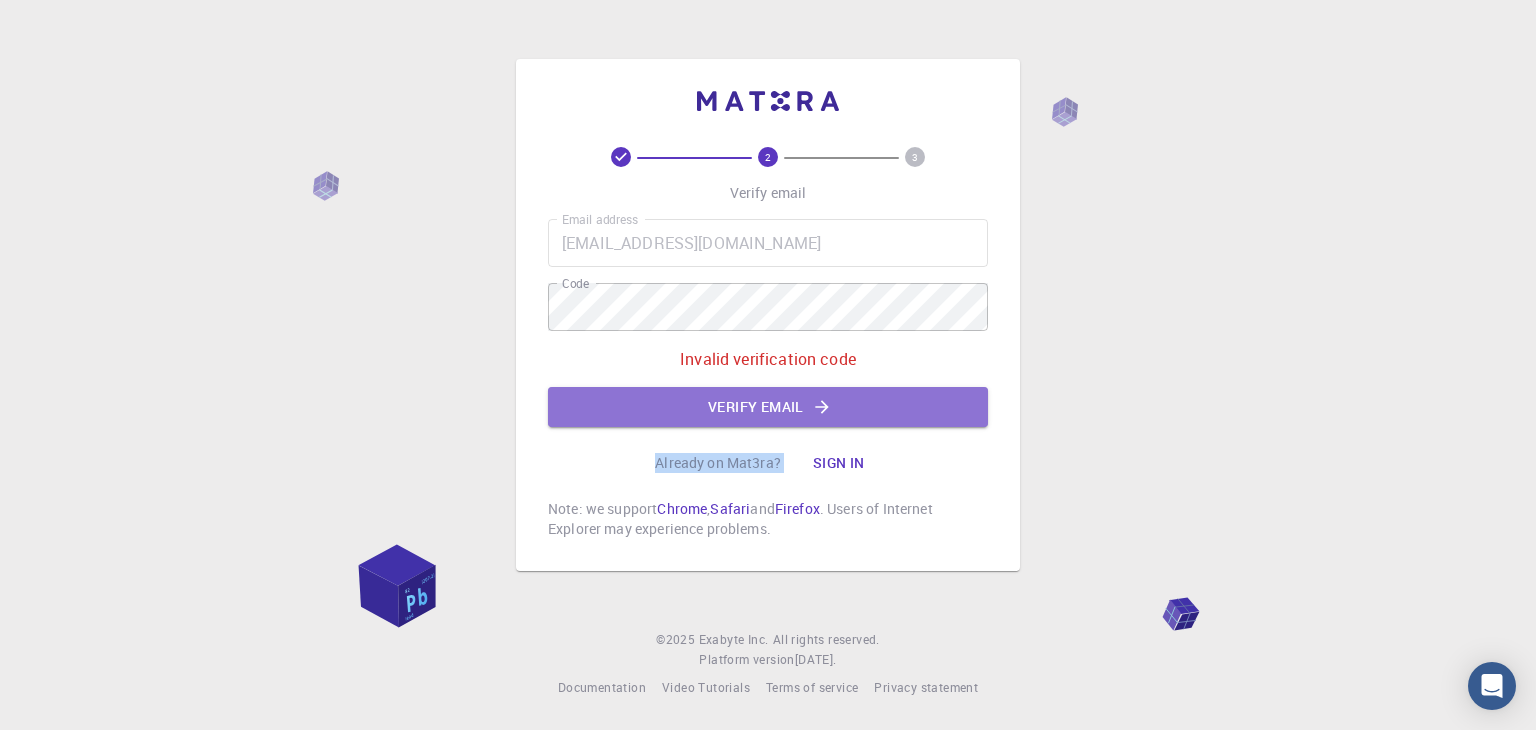 click on "Verify email" at bounding box center [768, 407] 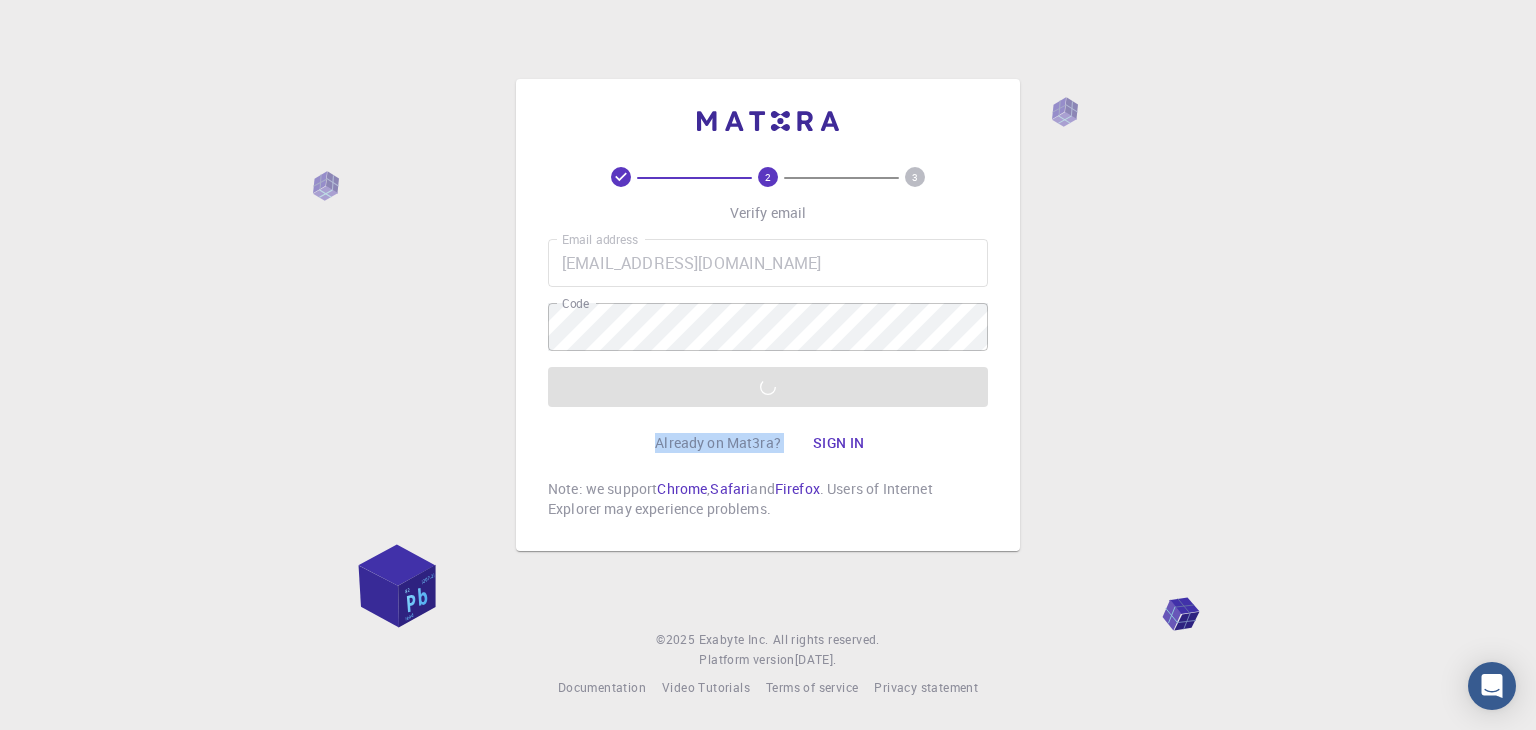 click on "2 3 Verify email Email address curilovr66@gmail.com Email address Code Code Verify email Already on Mat3ra? Sign in Note: we support  Chrome ,  Safari  and  Firefox . Users of Internet Explorer may experience problems." at bounding box center [768, 343] 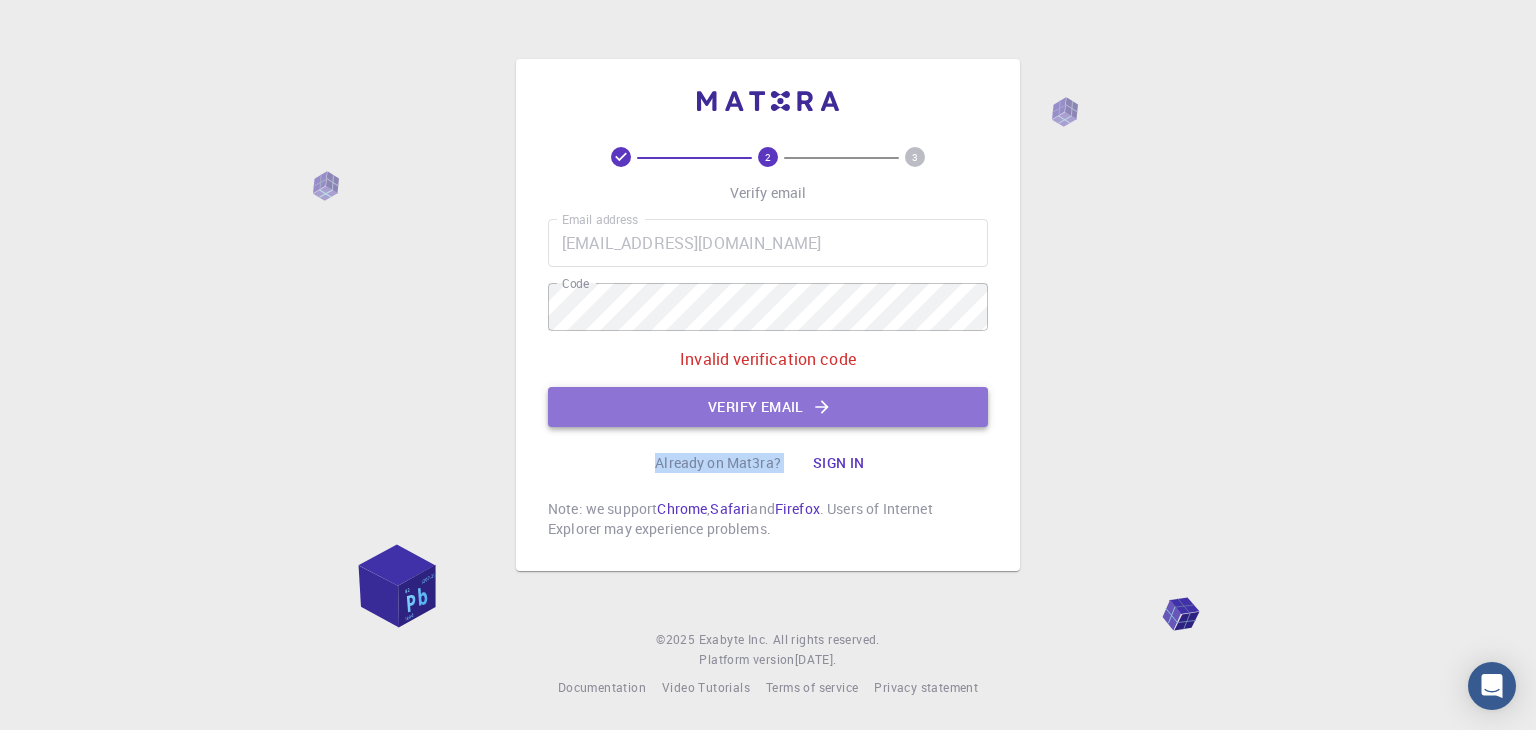 click on "Verify email" at bounding box center [768, 407] 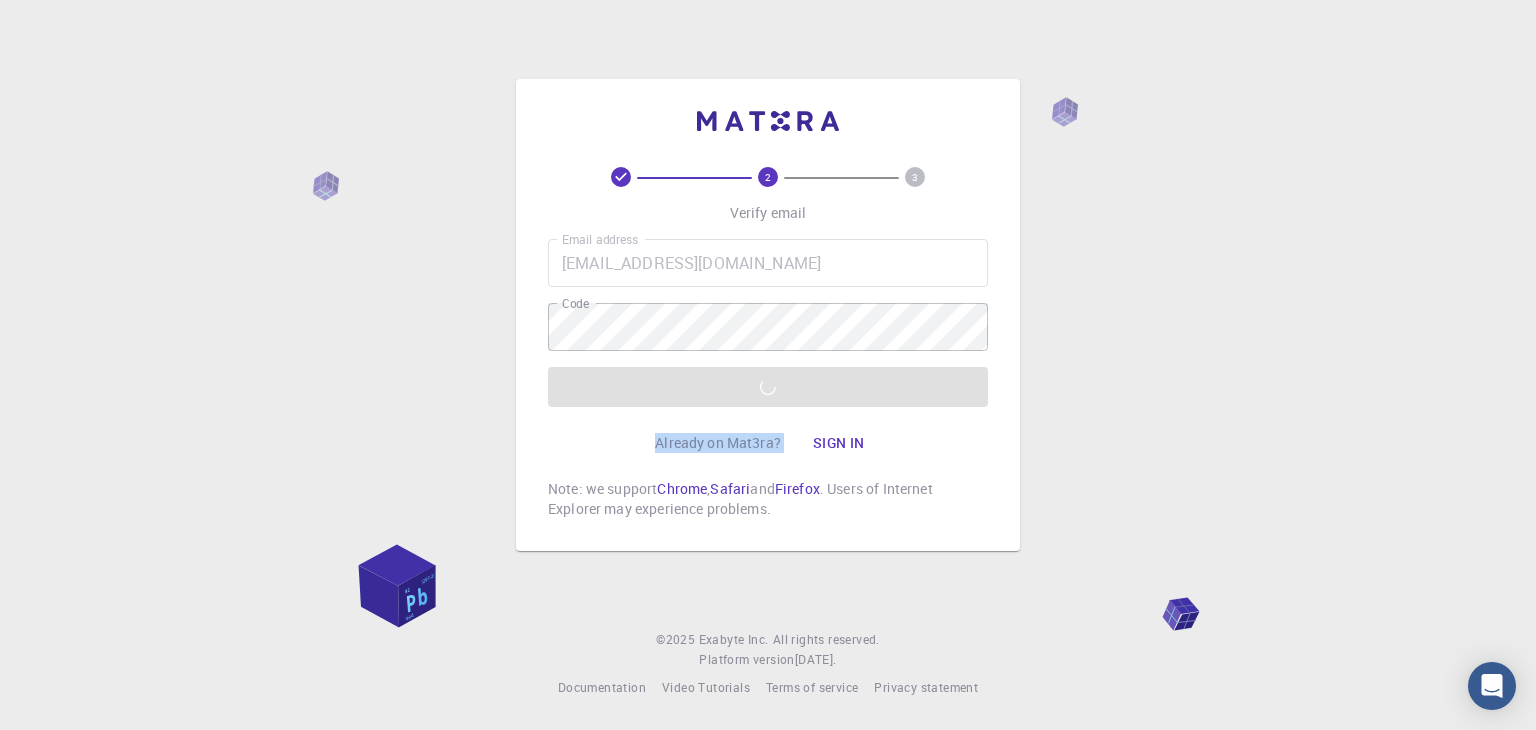 click on "2 3 Verify email Email address curilovr66@gmail.com Email address Code Code Verify email Already on Mat3ra? Sign in Note: we support  Chrome ,  Safari  and  Firefox . Users of Internet Explorer may experience problems." at bounding box center (768, 343) 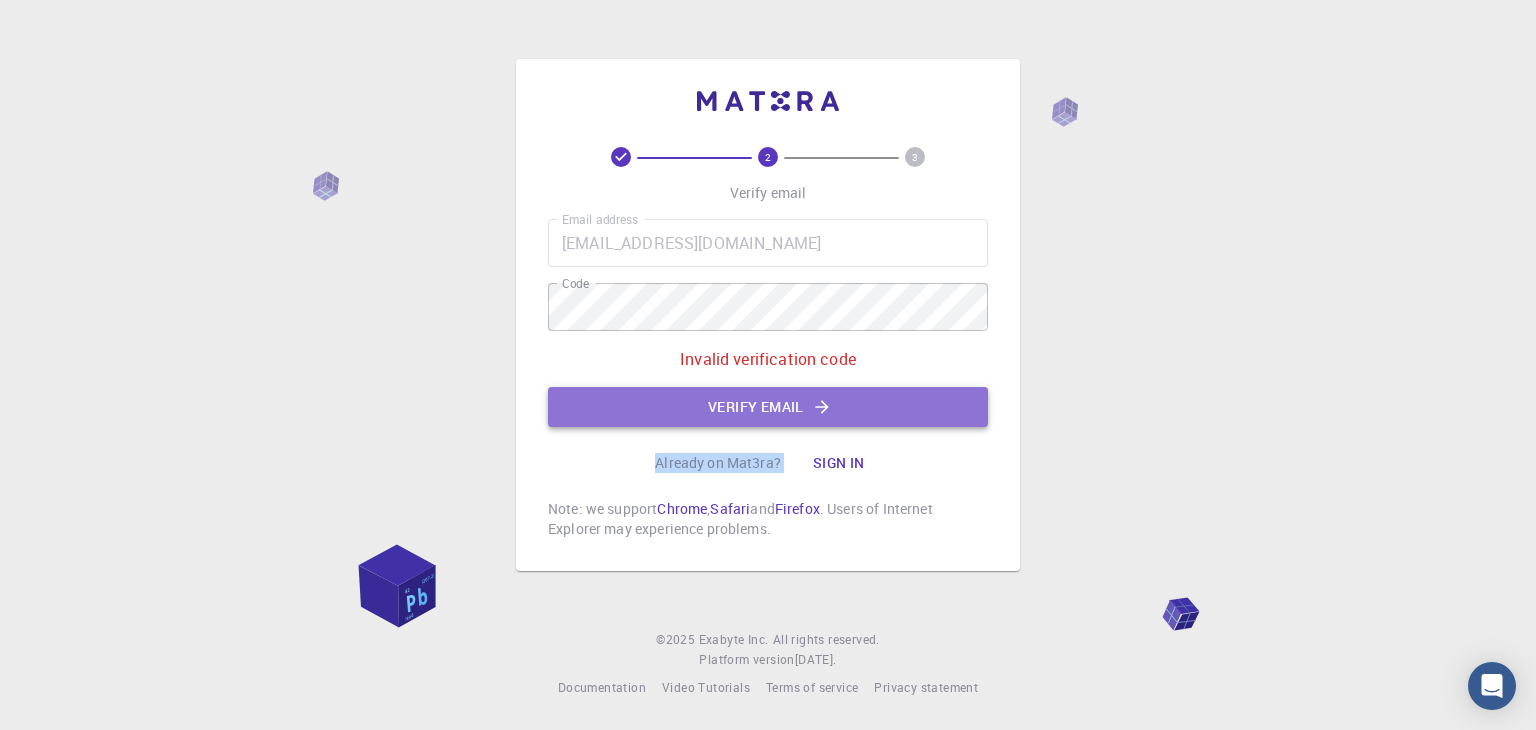 click on "Verify email" at bounding box center [768, 407] 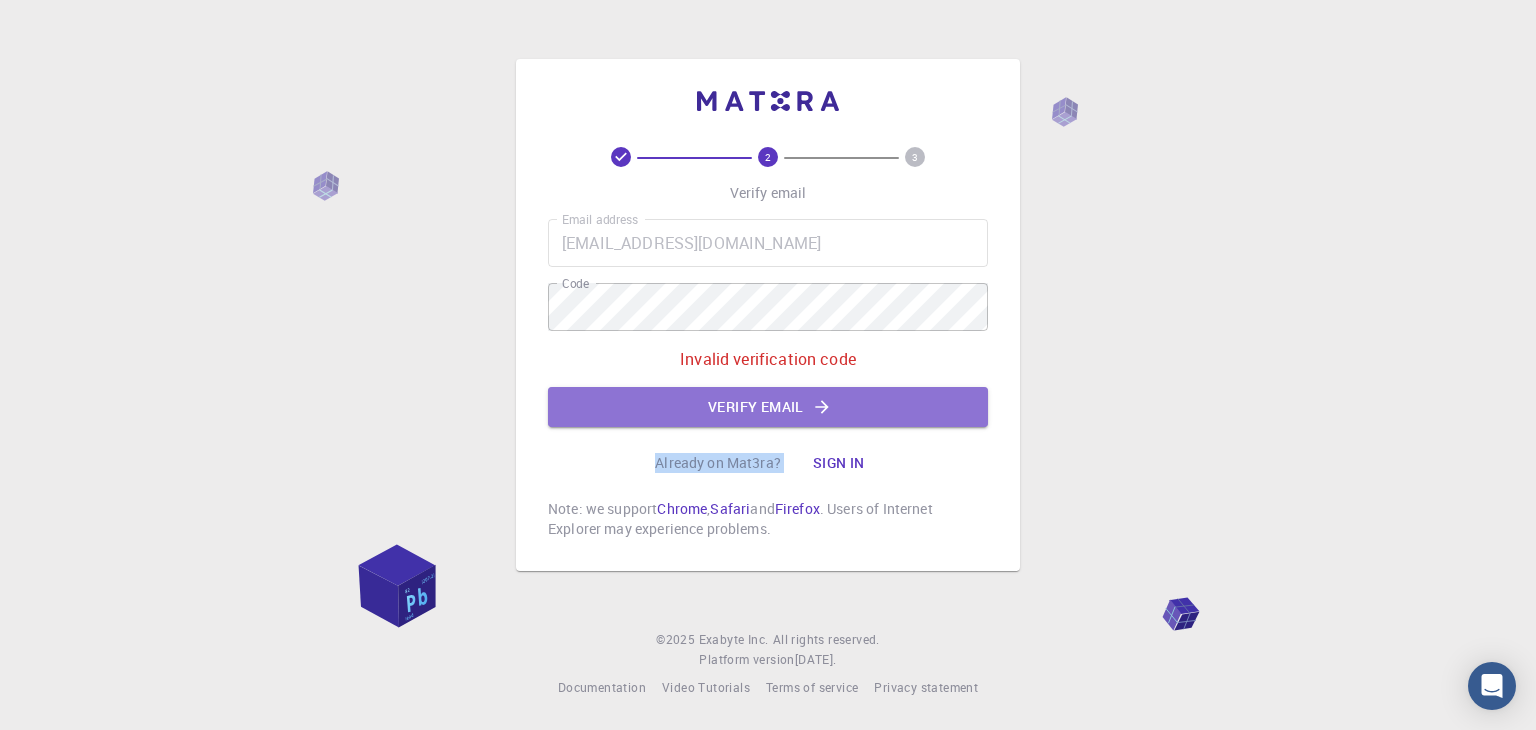 click on "2 3 Verify email Email address curilovr66@gmail.com Email address Code Code Invalid verification code Verify email Already on Mat3ra? Sign in Note: we support  Chrome ,  Safari  and  Firefox . Users of Internet Explorer may experience problems." at bounding box center (768, 343) 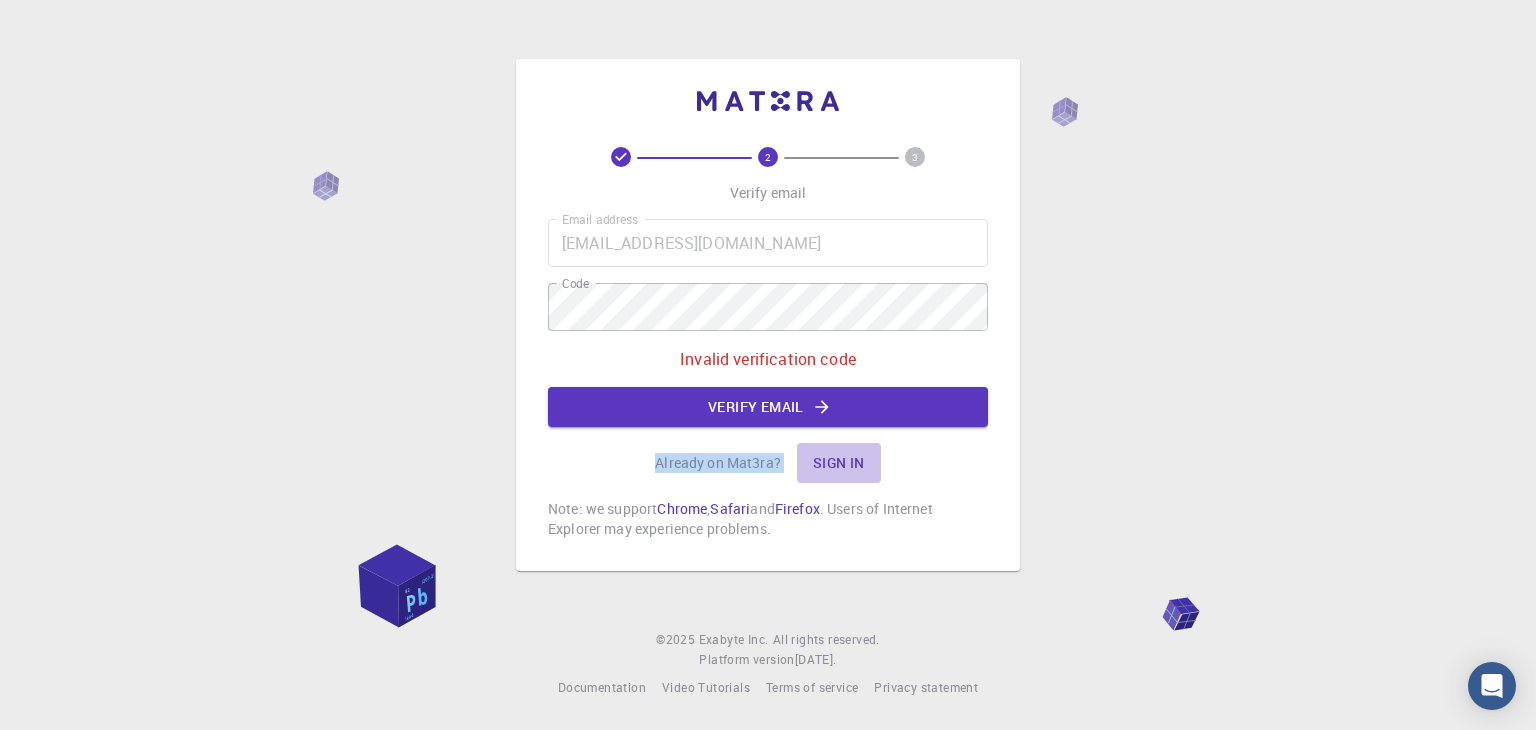 click on "Sign in" at bounding box center [839, 463] 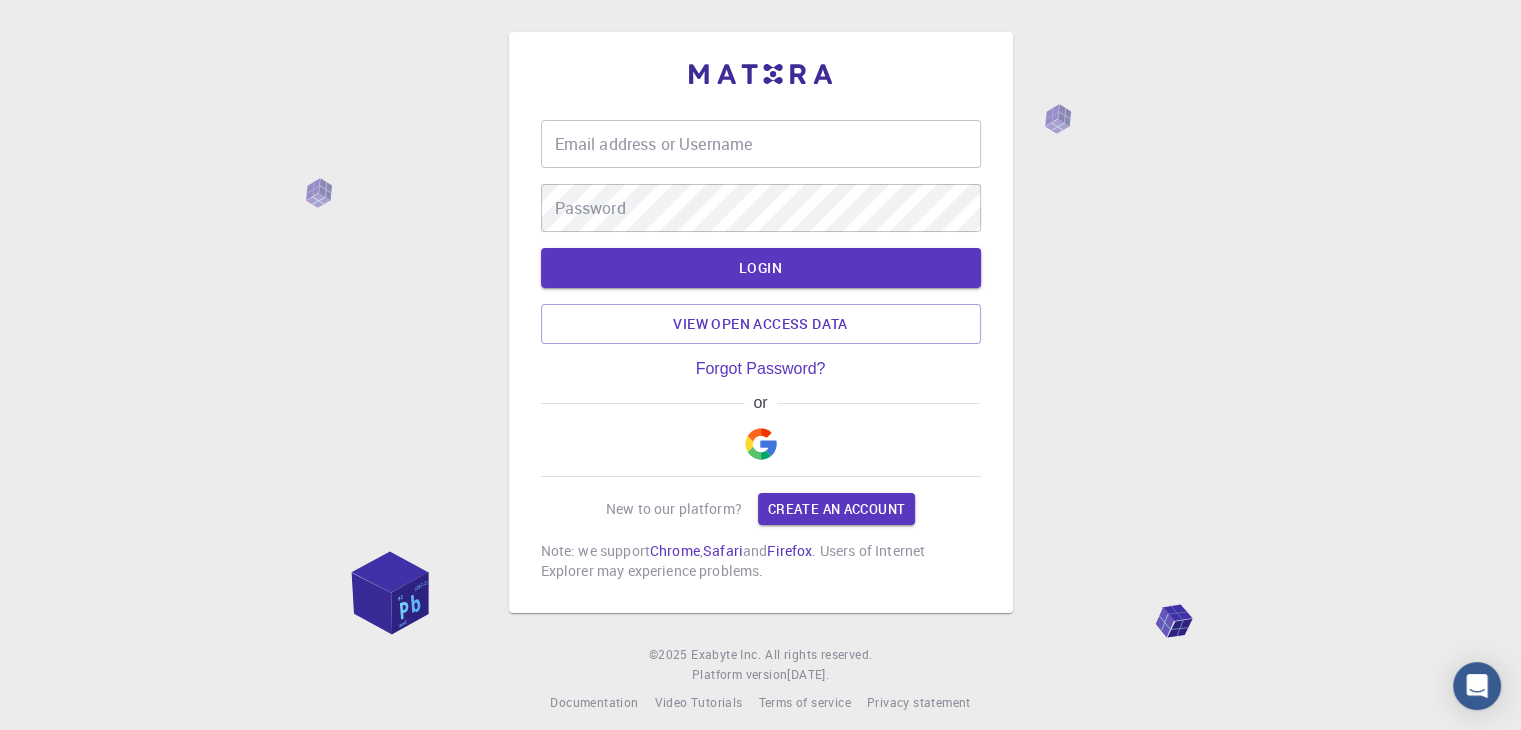 click at bounding box center (761, 444) 